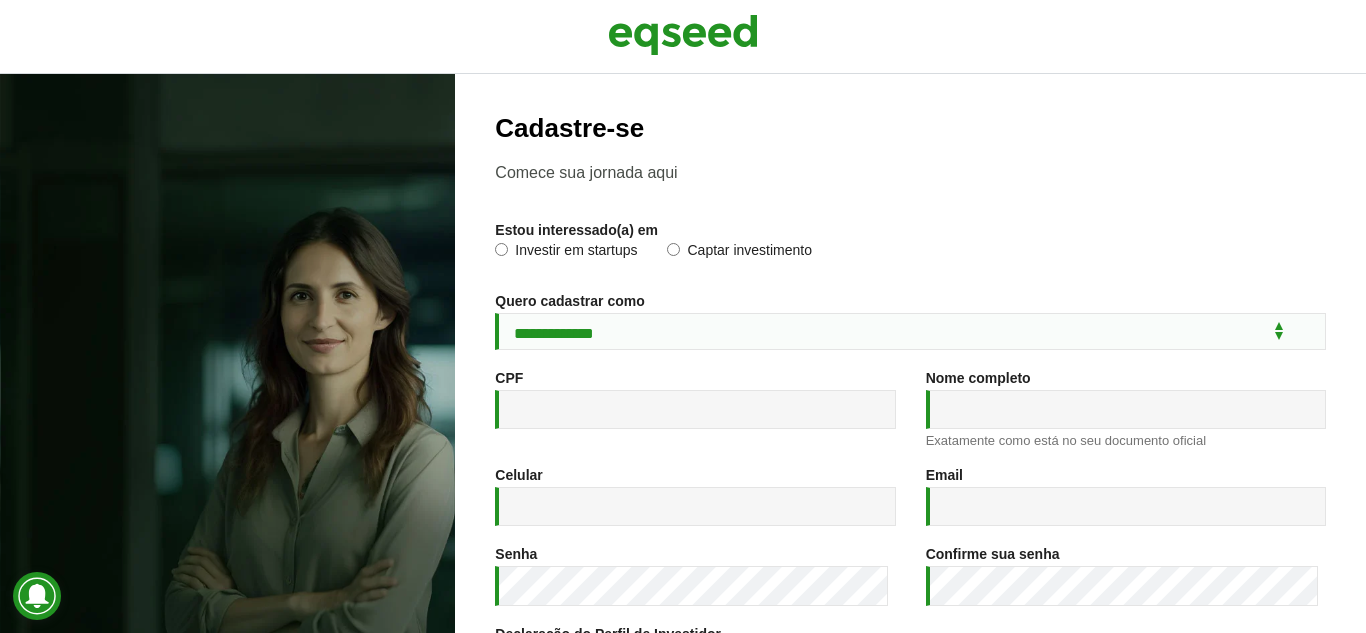 scroll, scrollTop: 0, scrollLeft: 0, axis: both 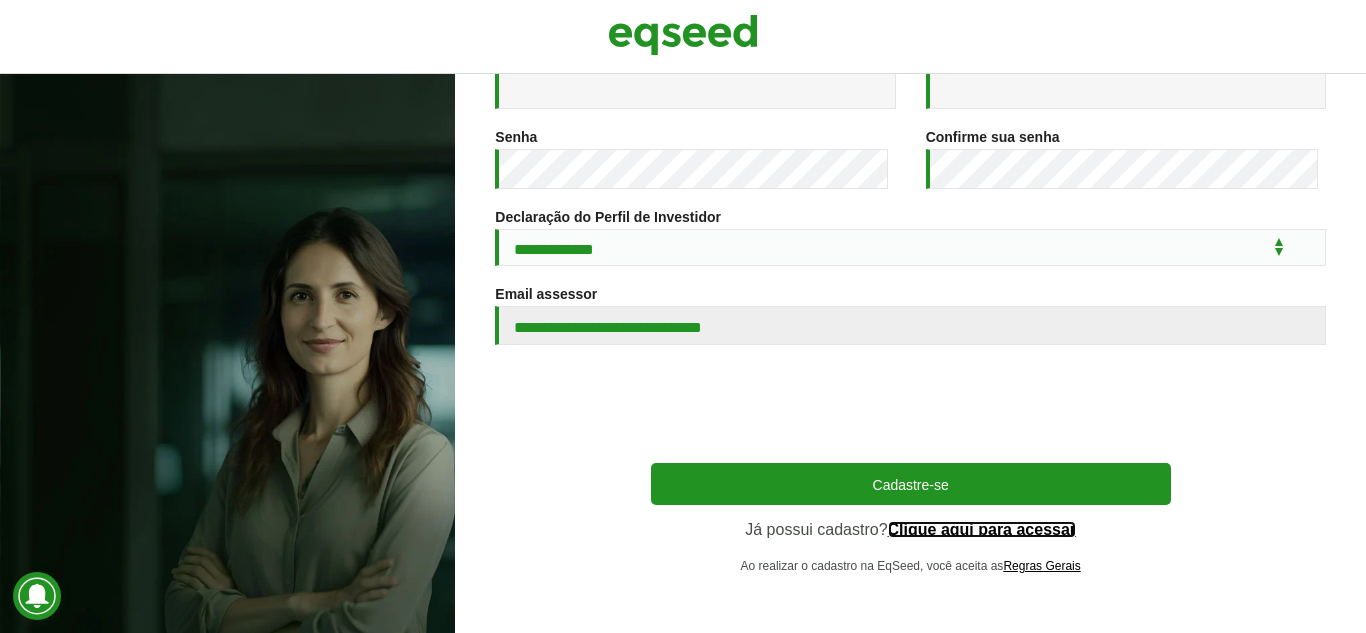 click on "Clique aqui para acessar" at bounding box center [982, 530] 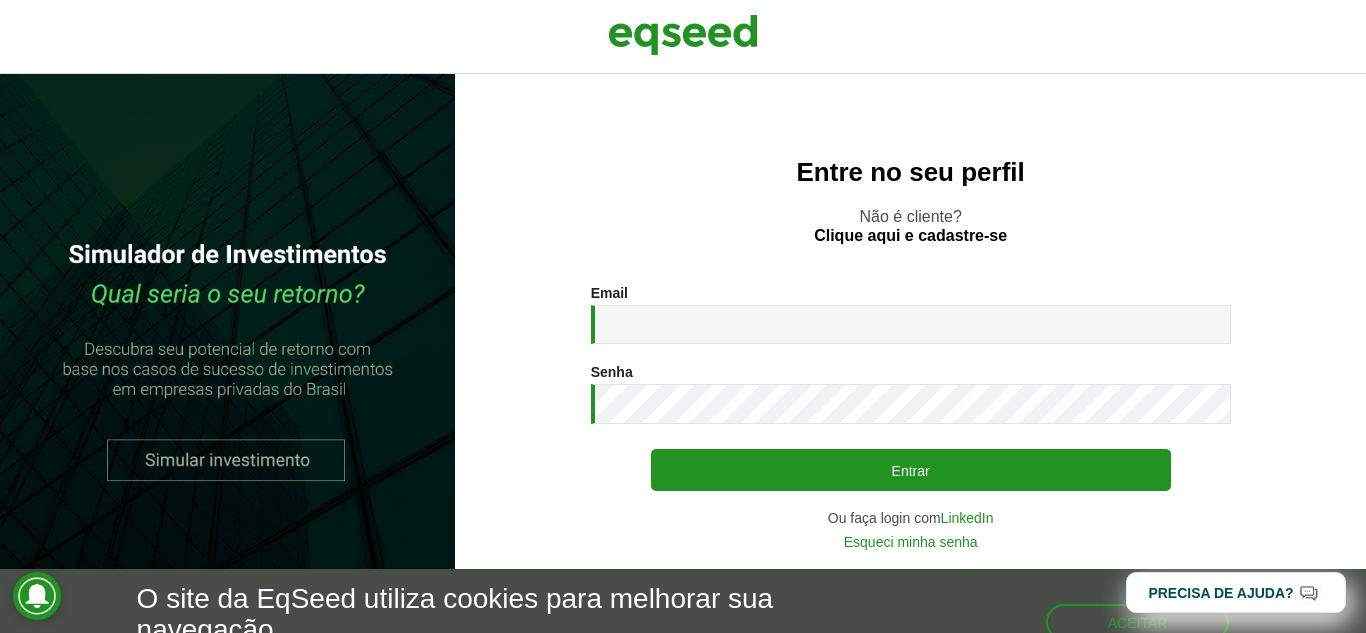 scroll, scrollTop: 0, scrollLeft: 0, axis: both 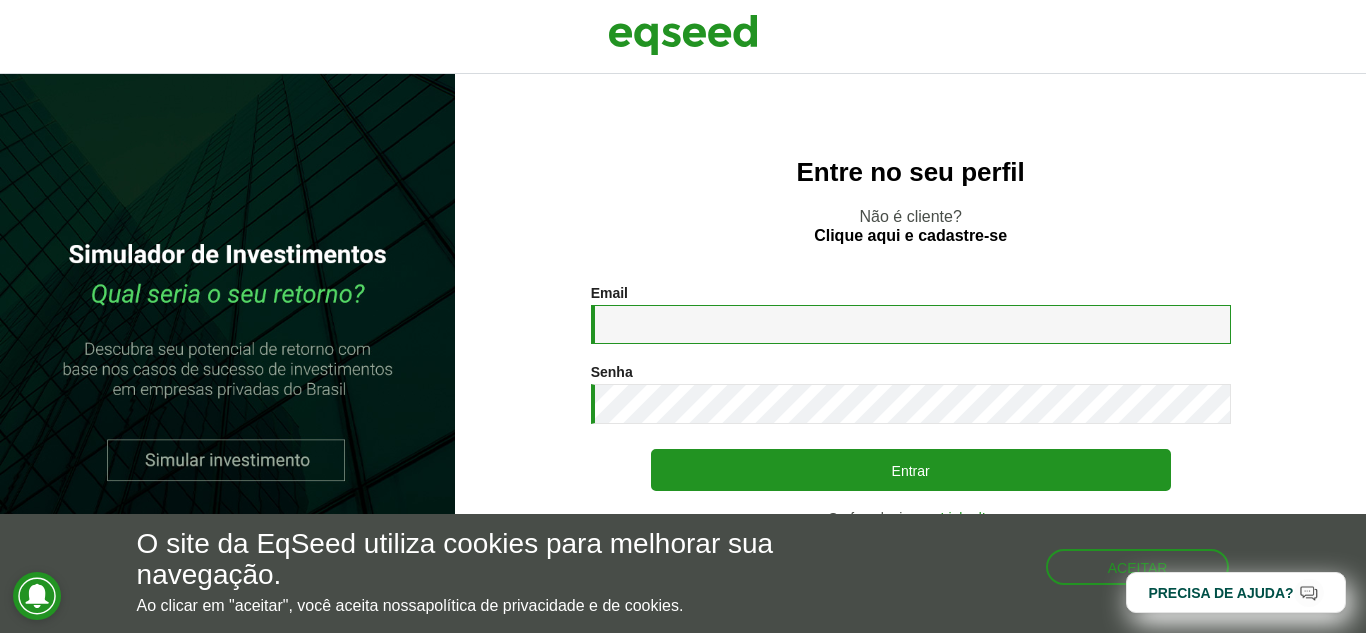click on "Email  *" at bounding box center (911, 324) 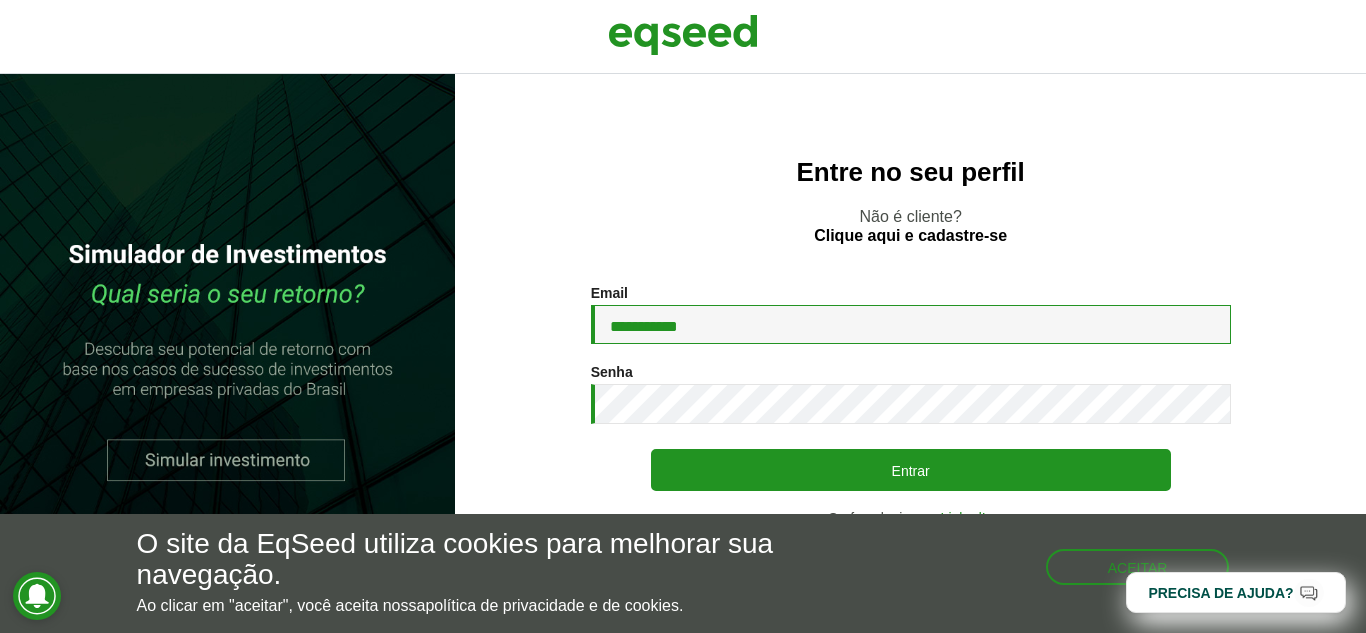 click on "**********" at bounding box center [911, 324] 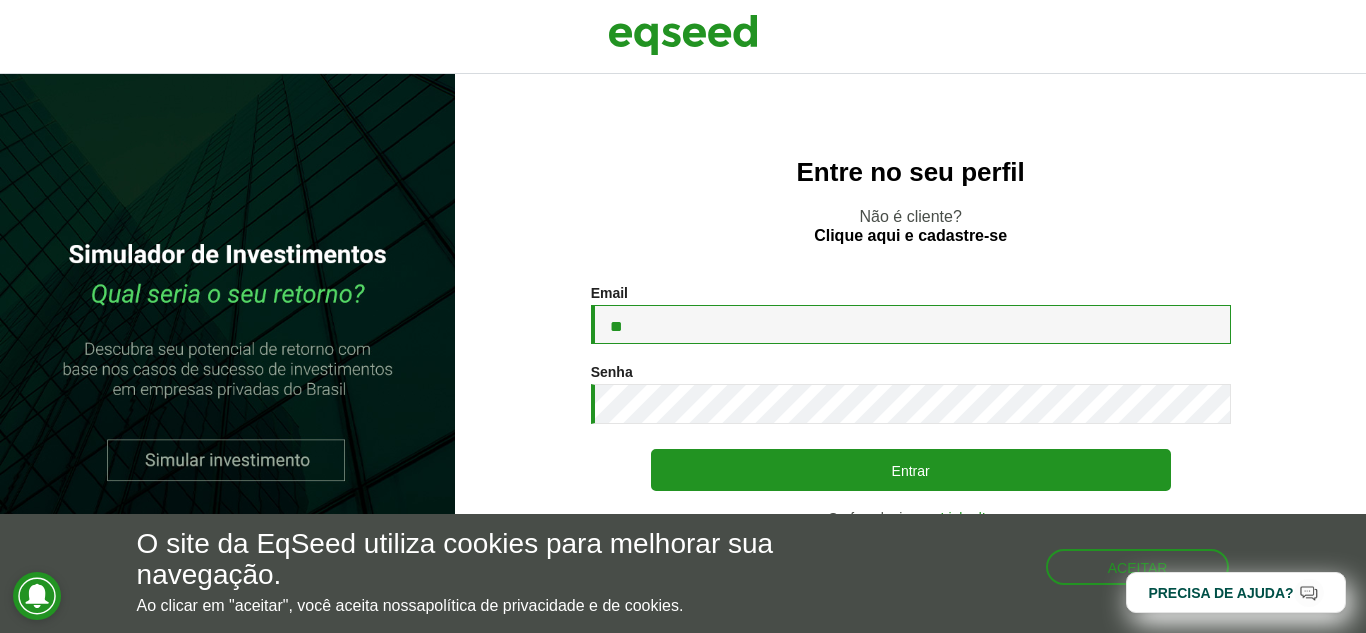 type on "*" 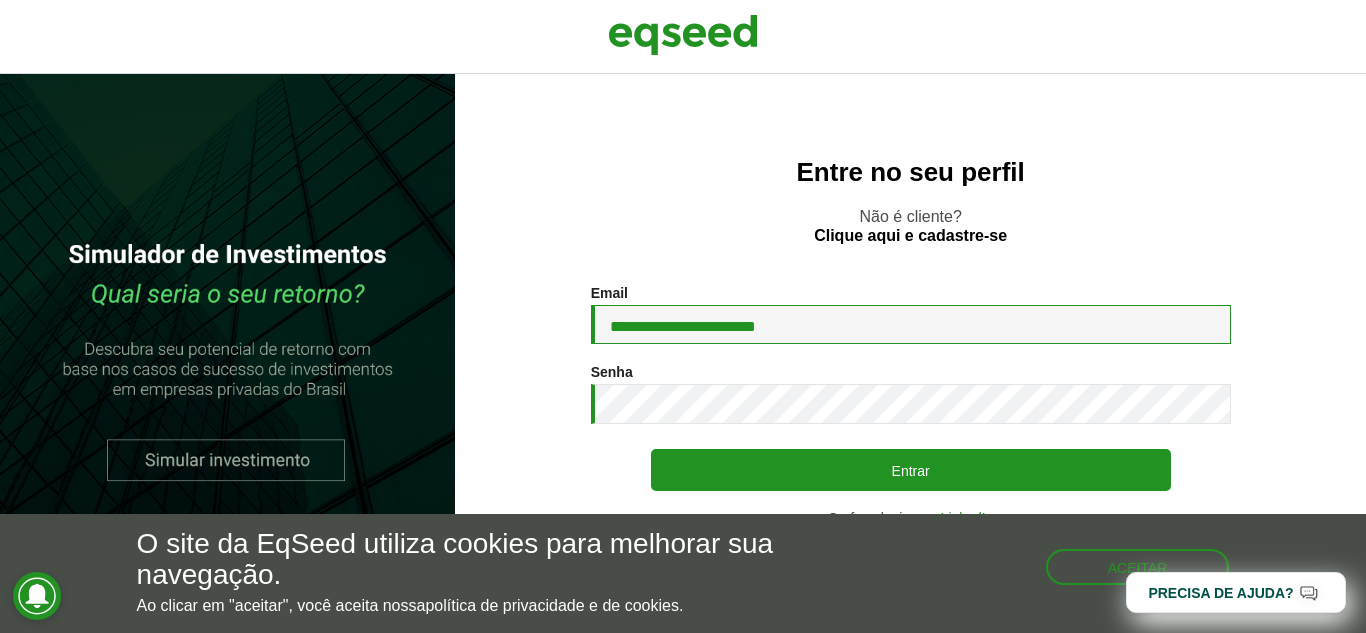 type on "**********" 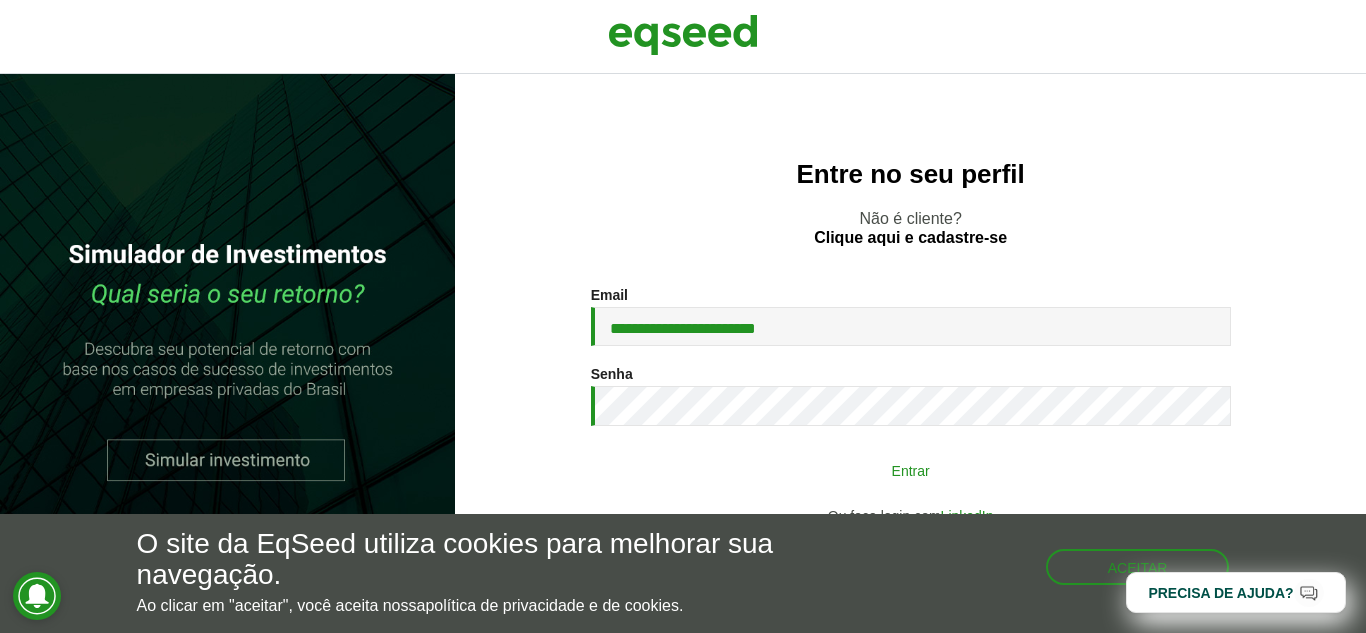 click on "Entrar" at bounding box center [911, 470] 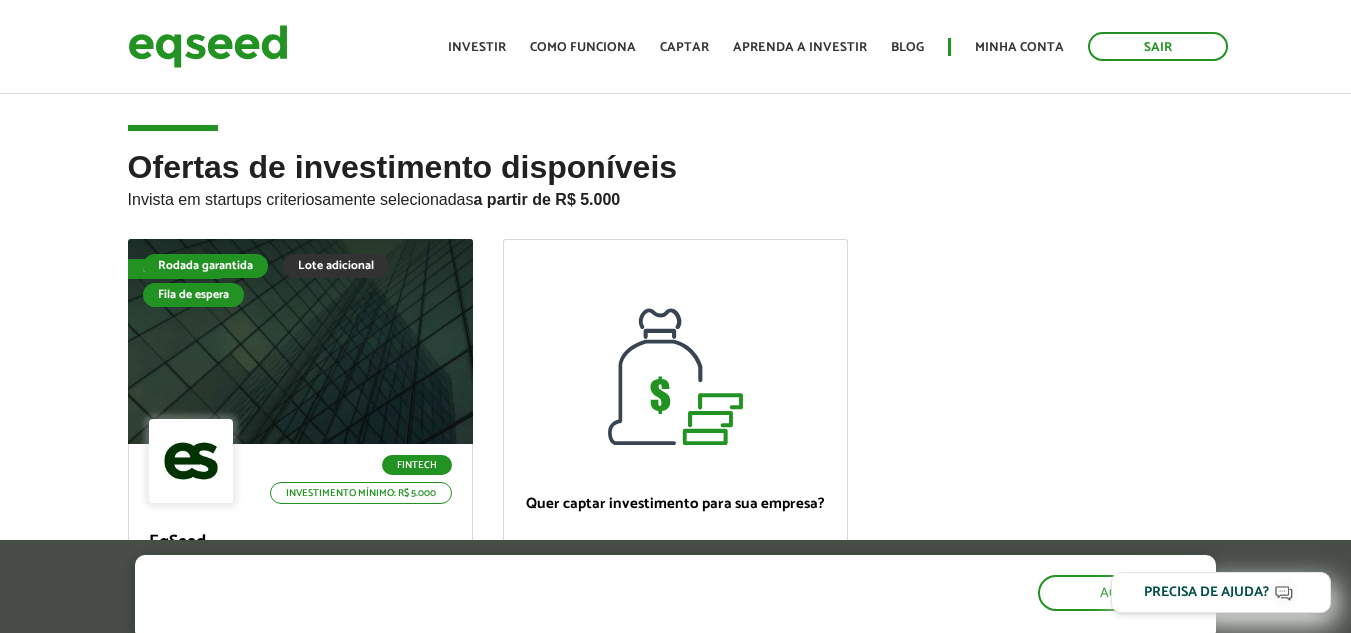 scroll, scrollTop: 0, scrollLeft: 0, axis: both 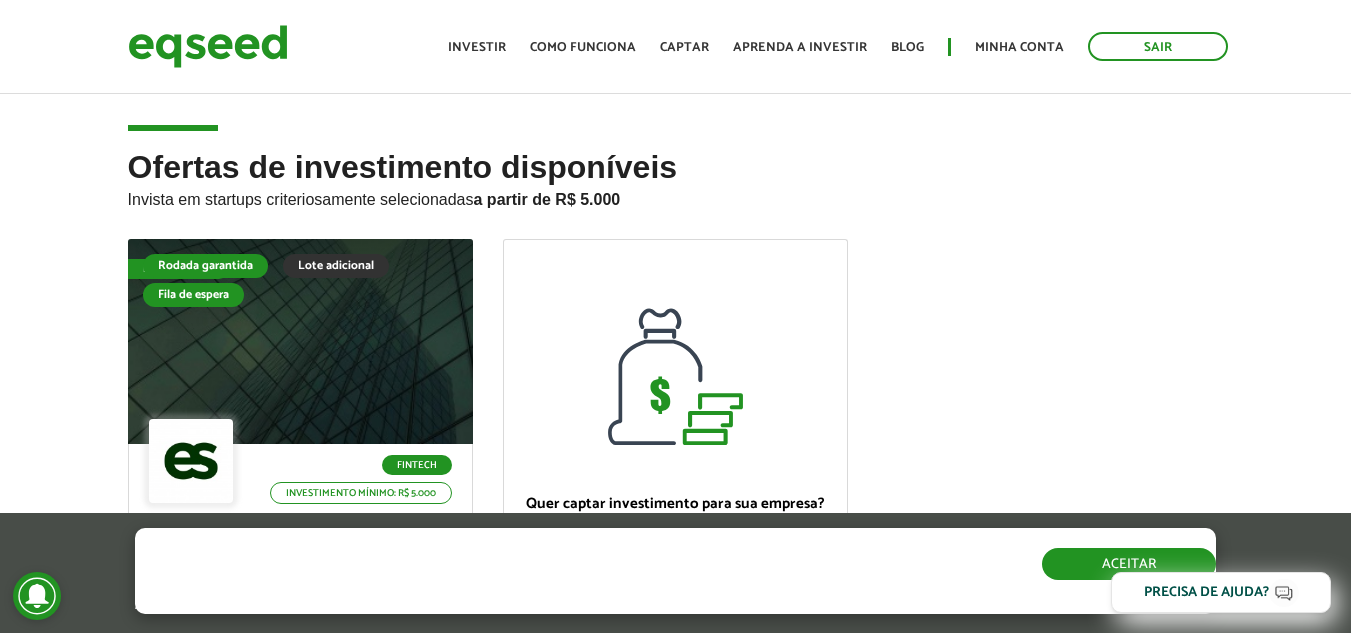 click on "Aceitar" at bounding box center (1129, 564) 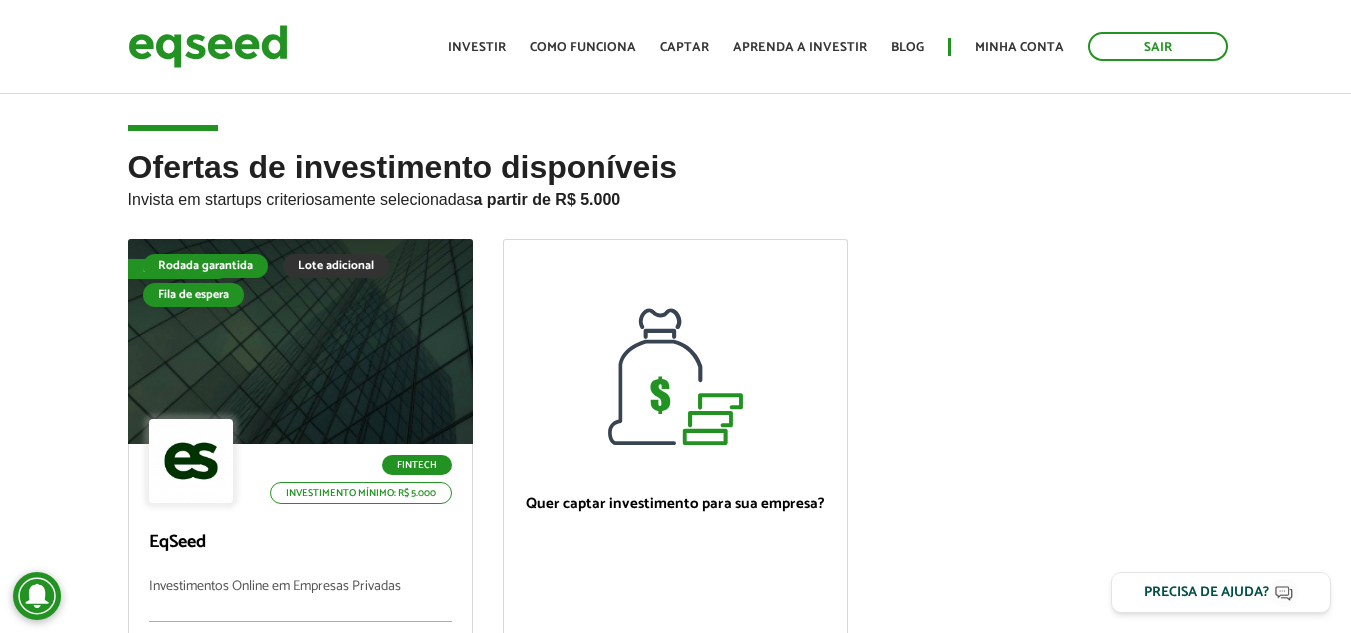 click on "Ofertas de investimento disponíveis
Invista em startups criteriosamente selecionadas  a partir de R$ 5.000
Fila de espera
Rodada garantida        Lote adicional        Fila de espera
Fintech
Investimento mínimo: R$ 5.000
EqSeed
Investimentos Online em Empresas Privadas
Valor objetivo
R$ 6.000.000
Participação societária
8,40%
Ver oferta
Quer captar investimento para sua empresa?
Quero captar" at bounding box center [676, 514] 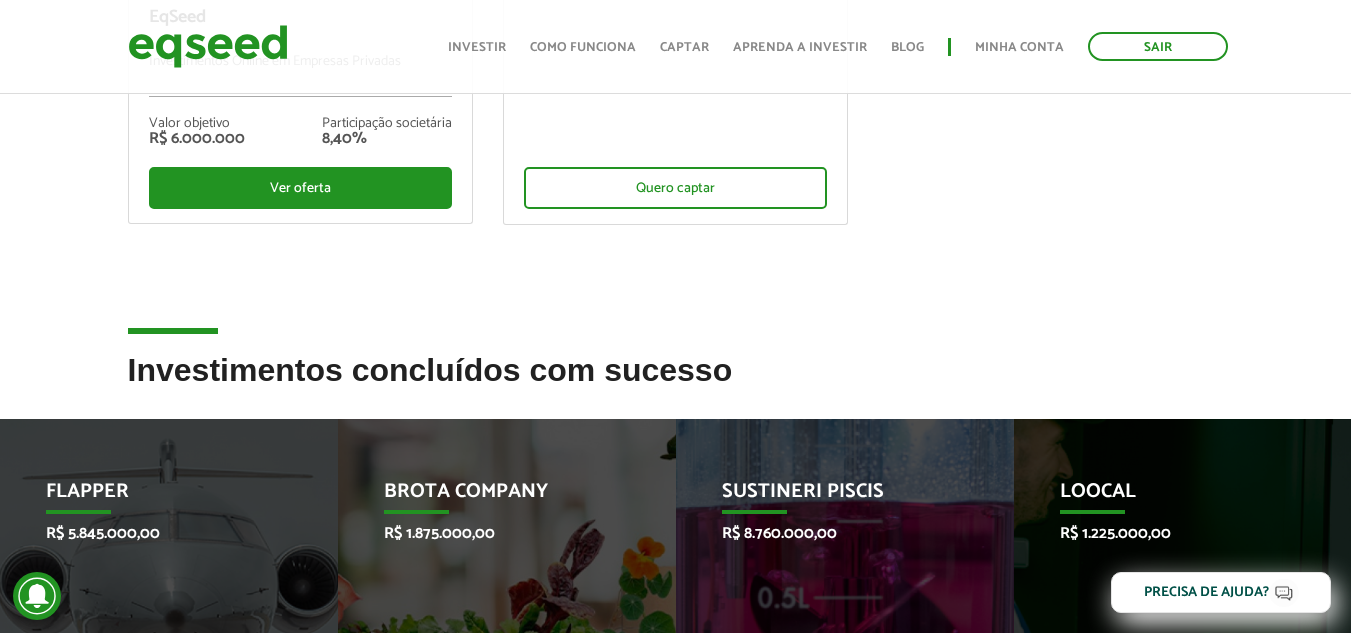 scroll, scrollTop: 0, scrollLeft: 0, axis: both 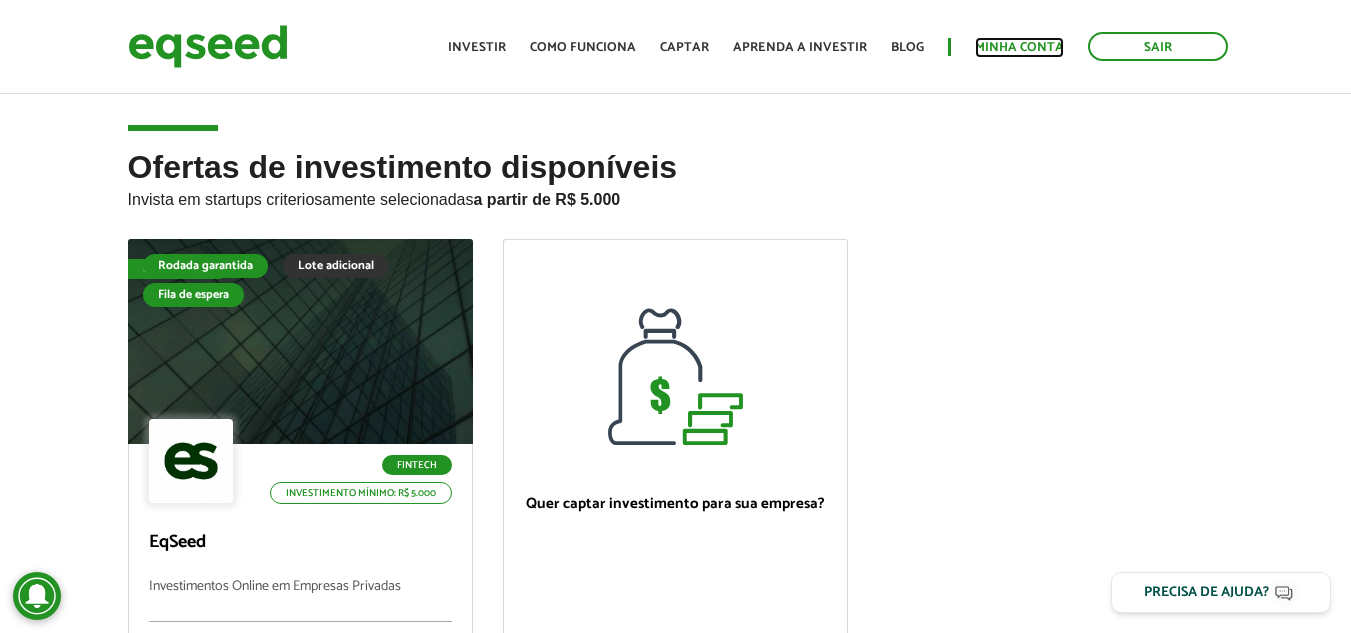 click on "Minha conta" at bounding box center (1019, 47) 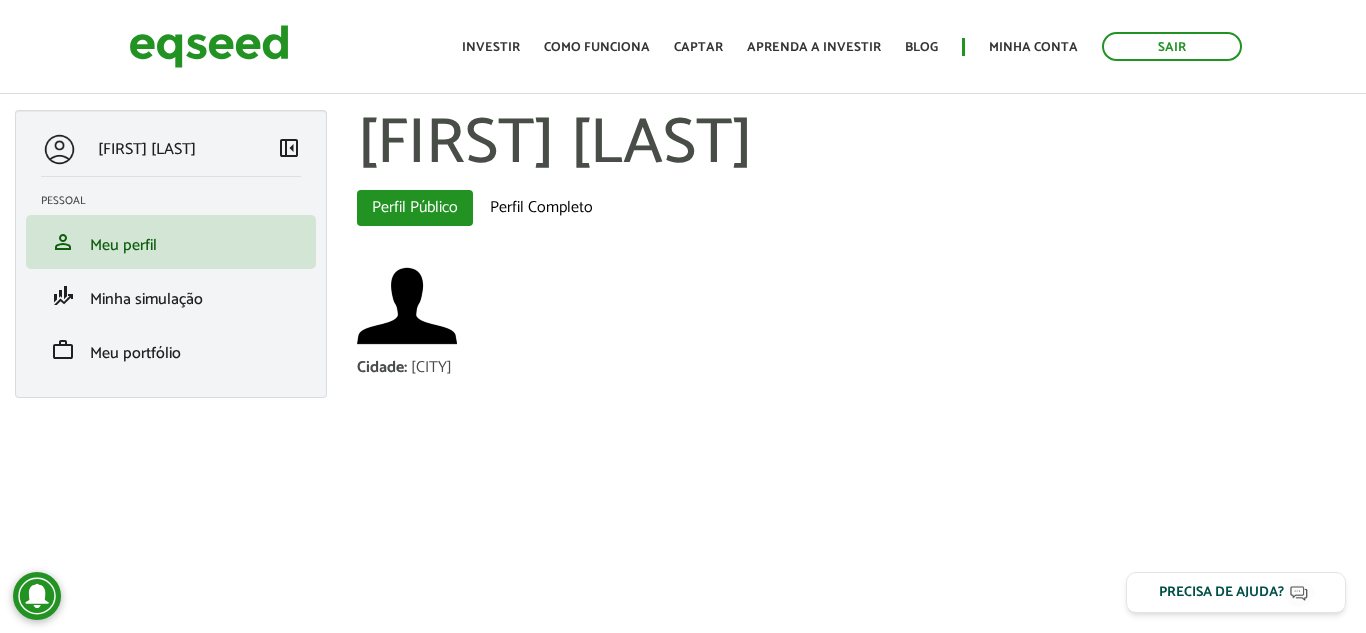 scroll, scrollTop: 0, scrollLeft: 0, axis: both 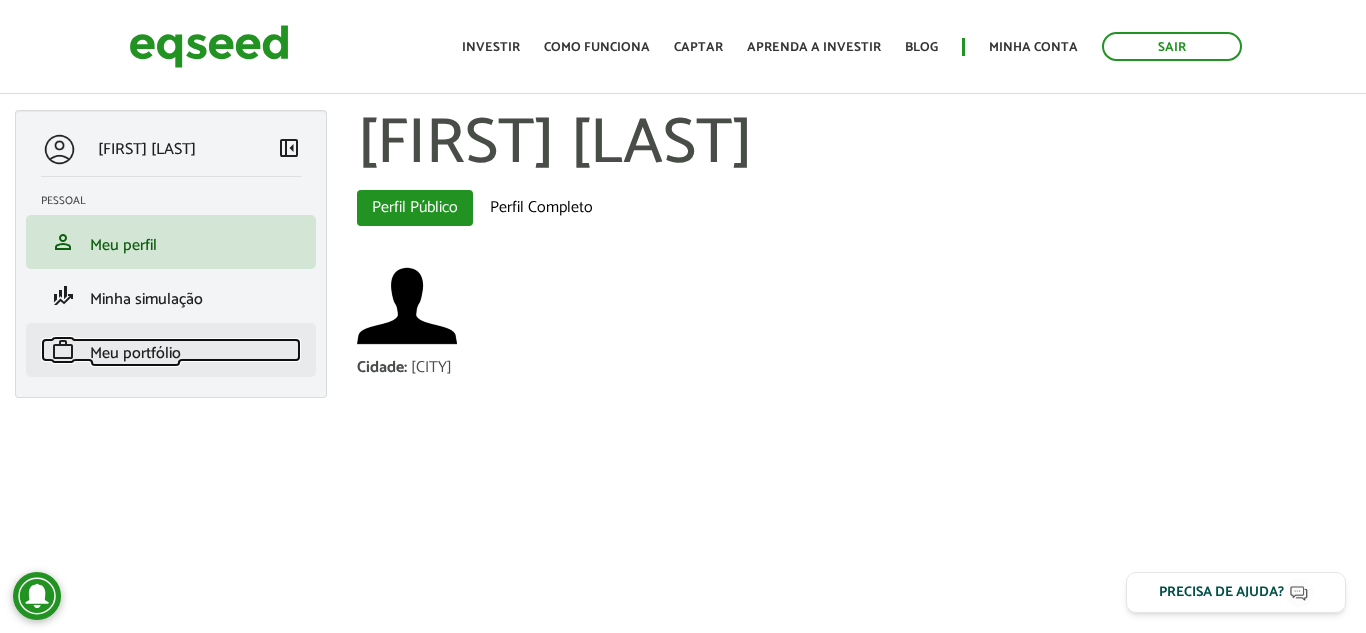 click on "Meu portfólio" at bounding box center [135, 353] 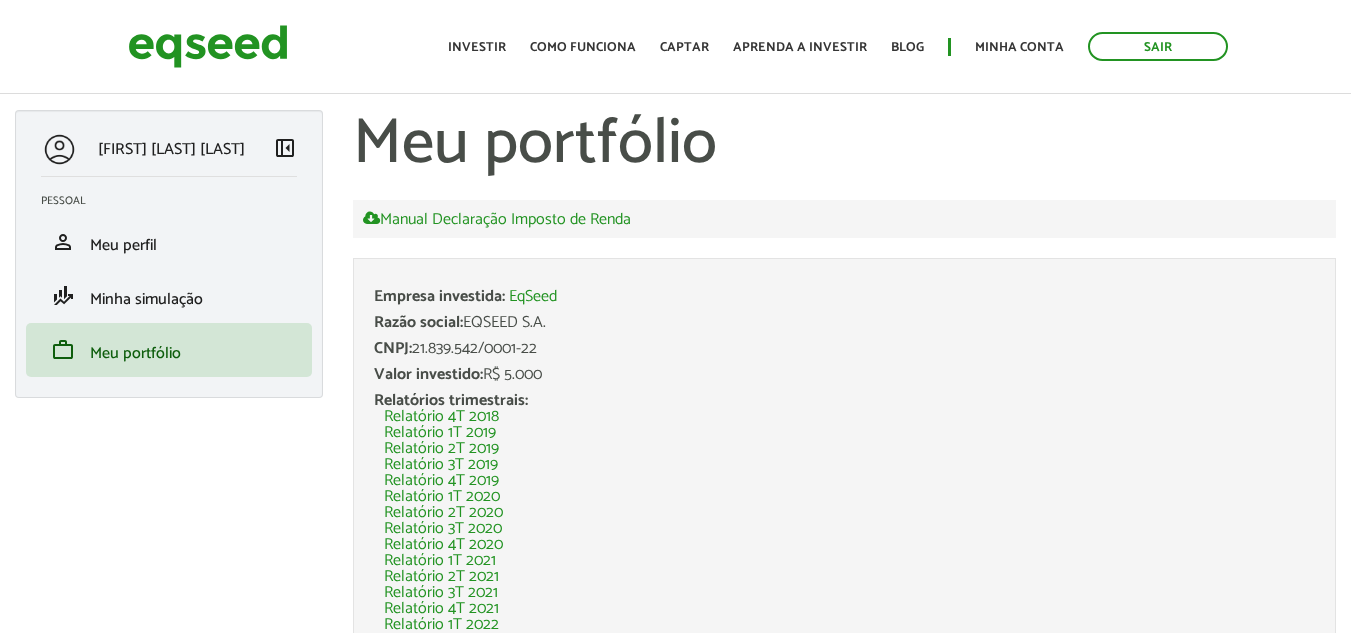 scroll, scrollTop: 0, scrollLeft: 0, axis: both 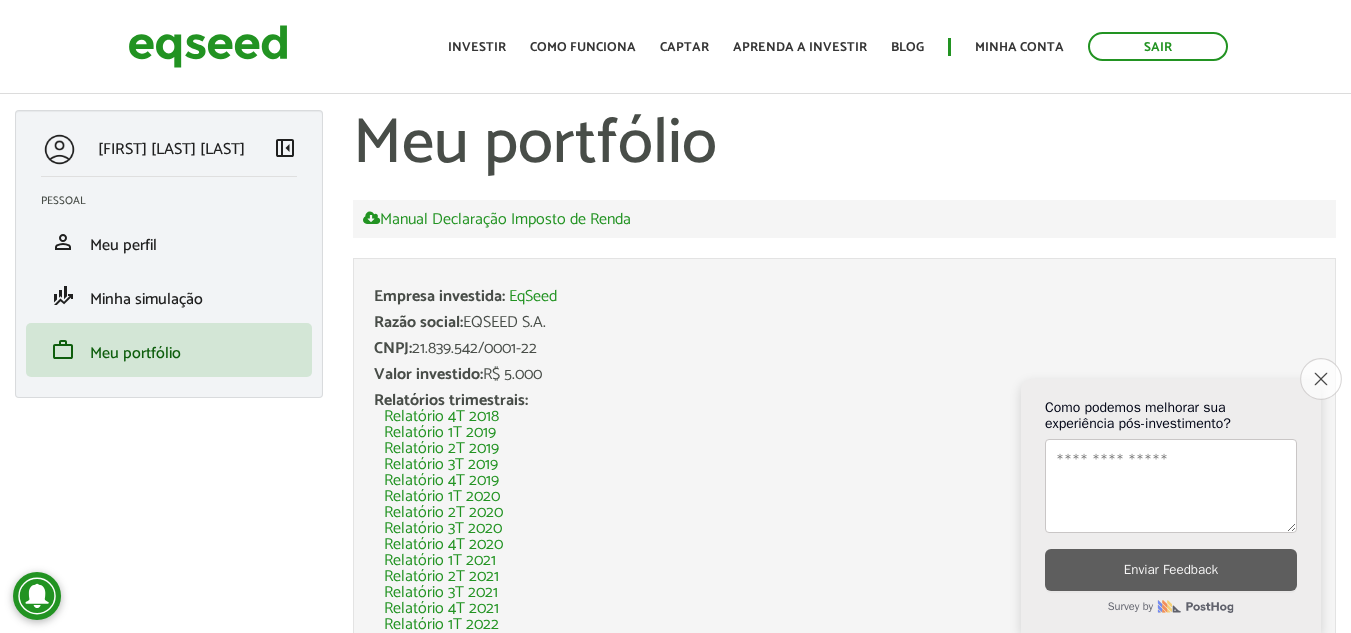 click on "Close survey" 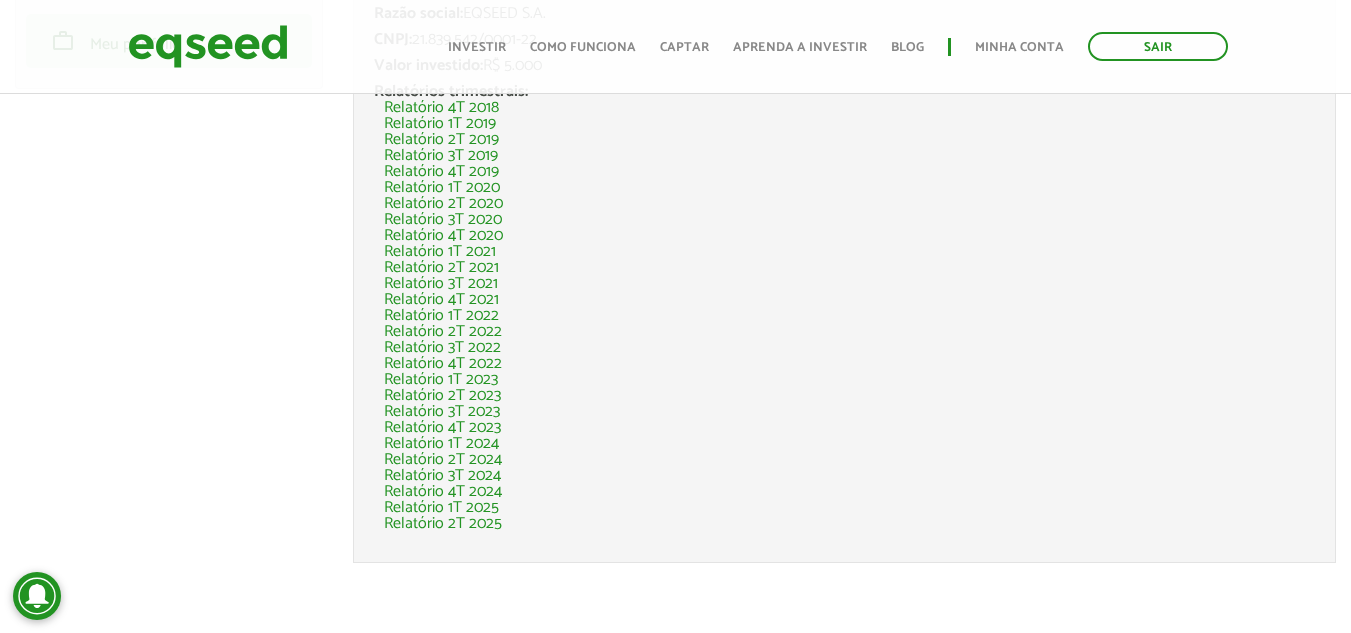 scroll, scrollTop: 0, scrollLeft: 0, axis: both 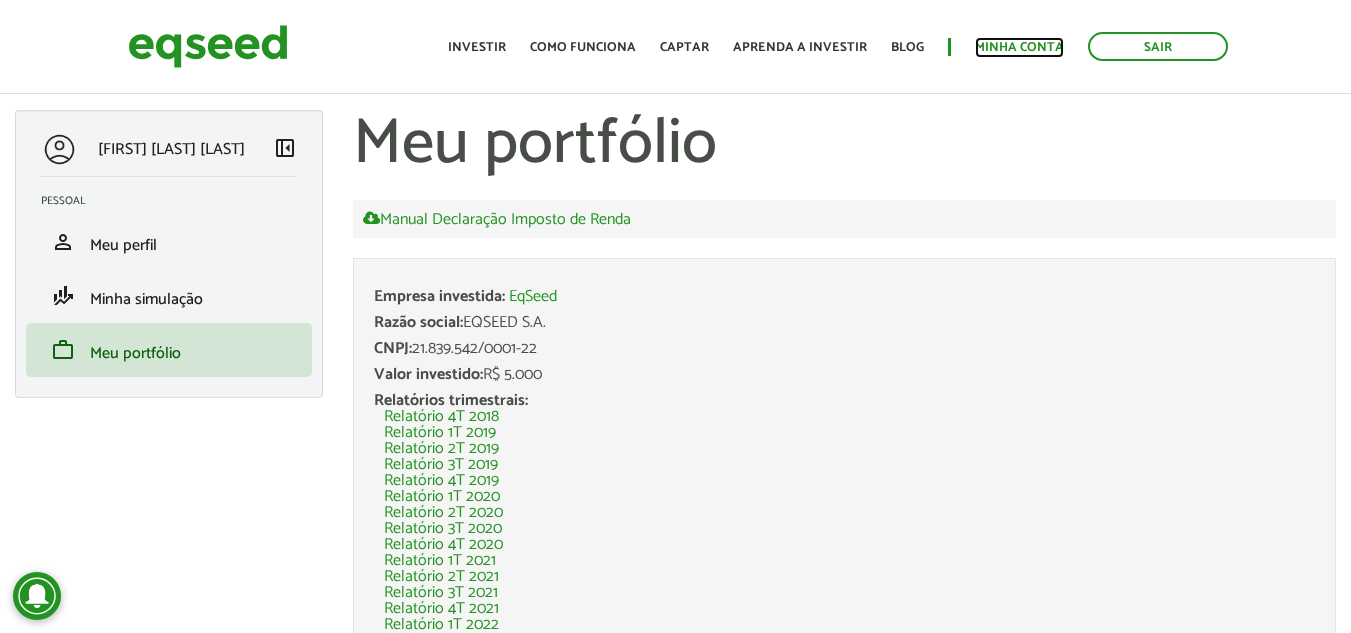 click on "Minha conta" at bounding box center (1019, 47) 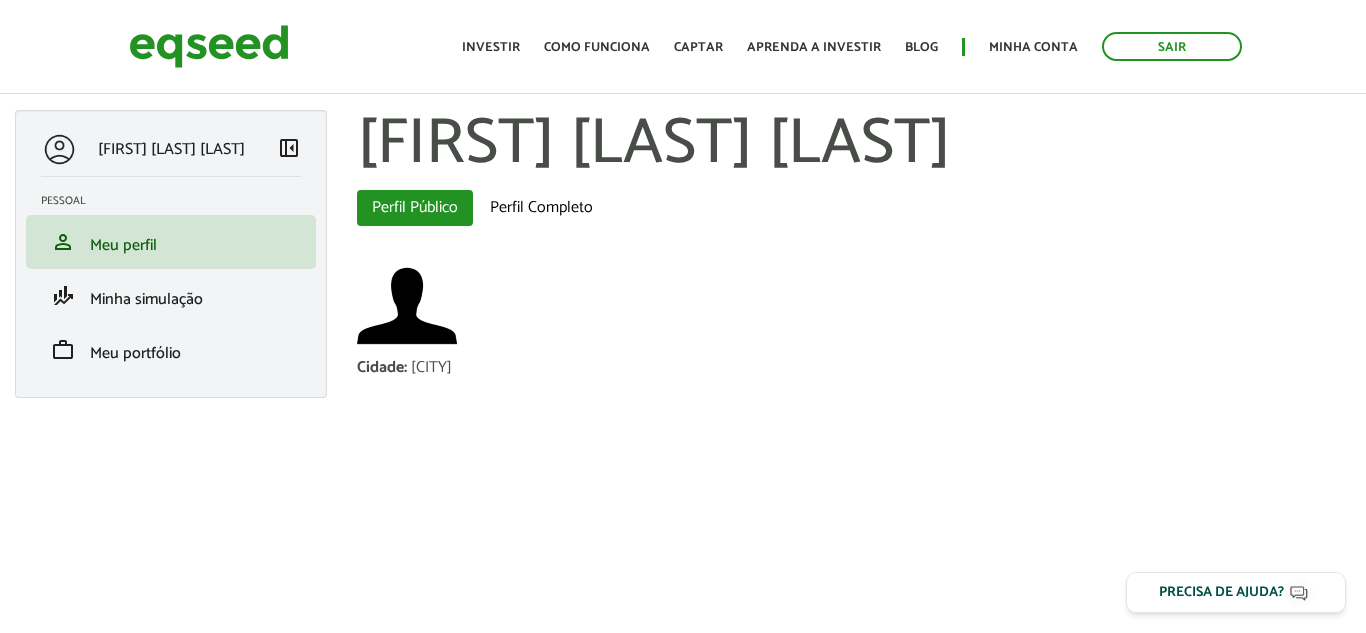scroll, scrollTop: 0, scrollLeft: 0, axis: both 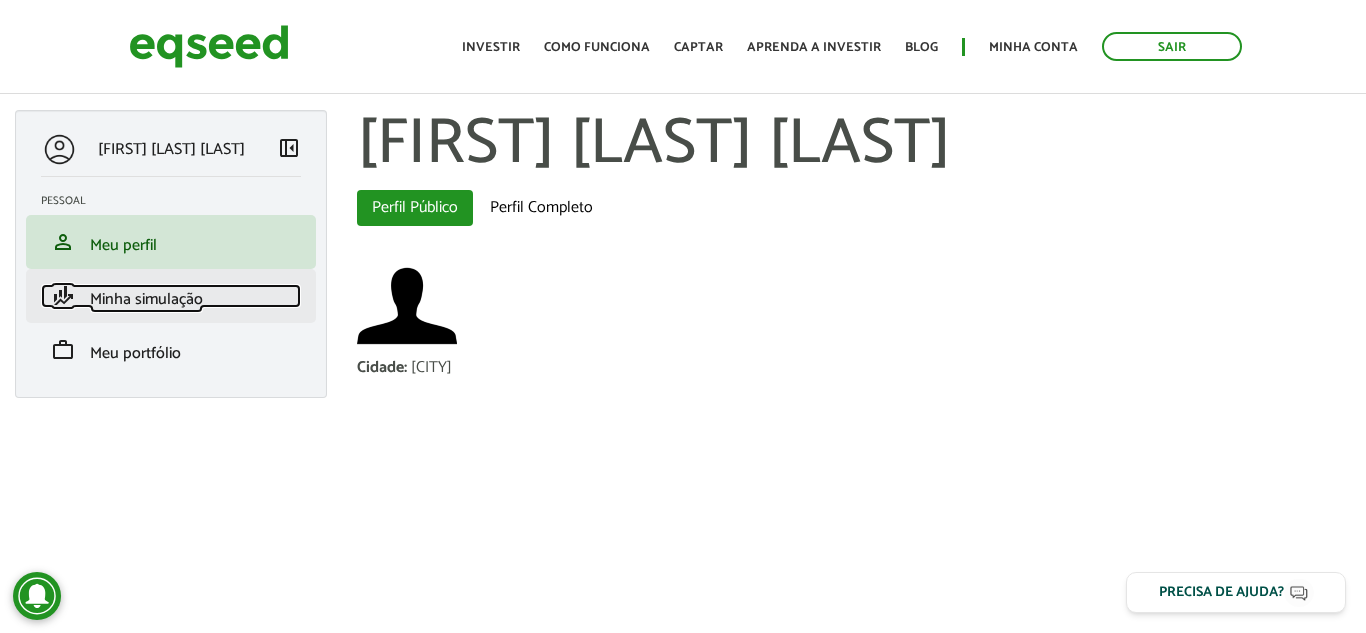 click on "Minha simulação" at bounding box center (146, 299) 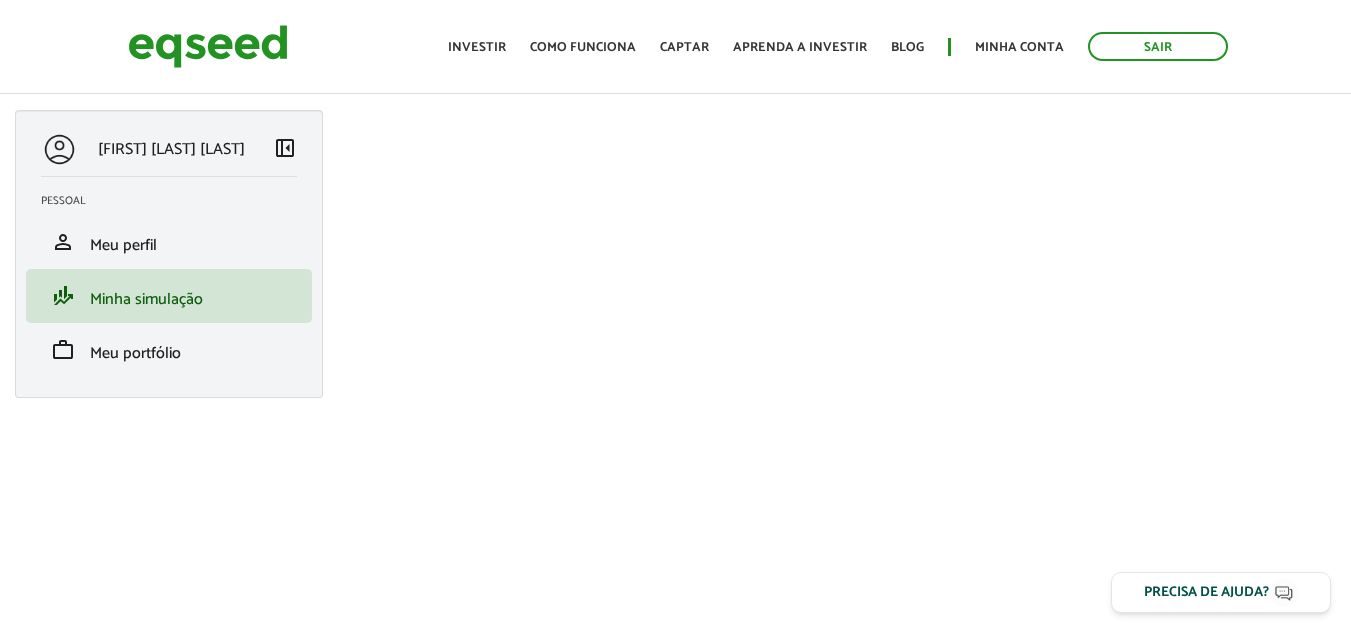 scroll, scrollTop: 0, scrollLeft: 0, axis: both 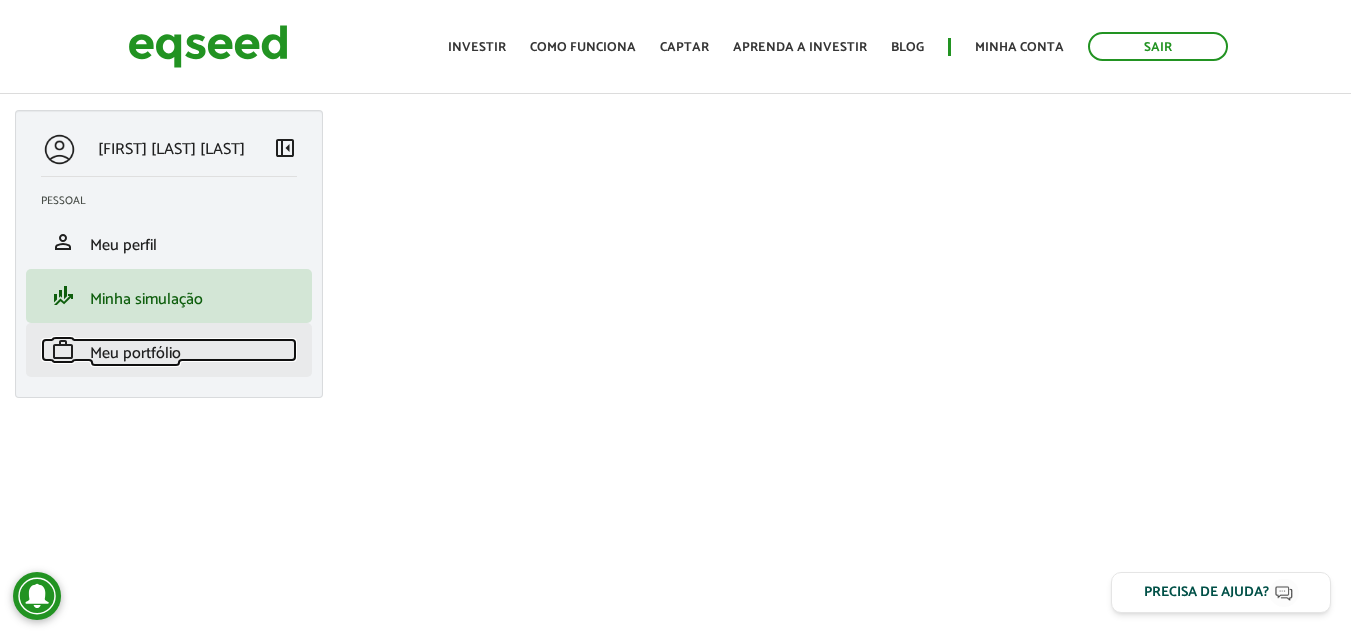 click on "Meu portfólio" at bounding box center [135, 353] 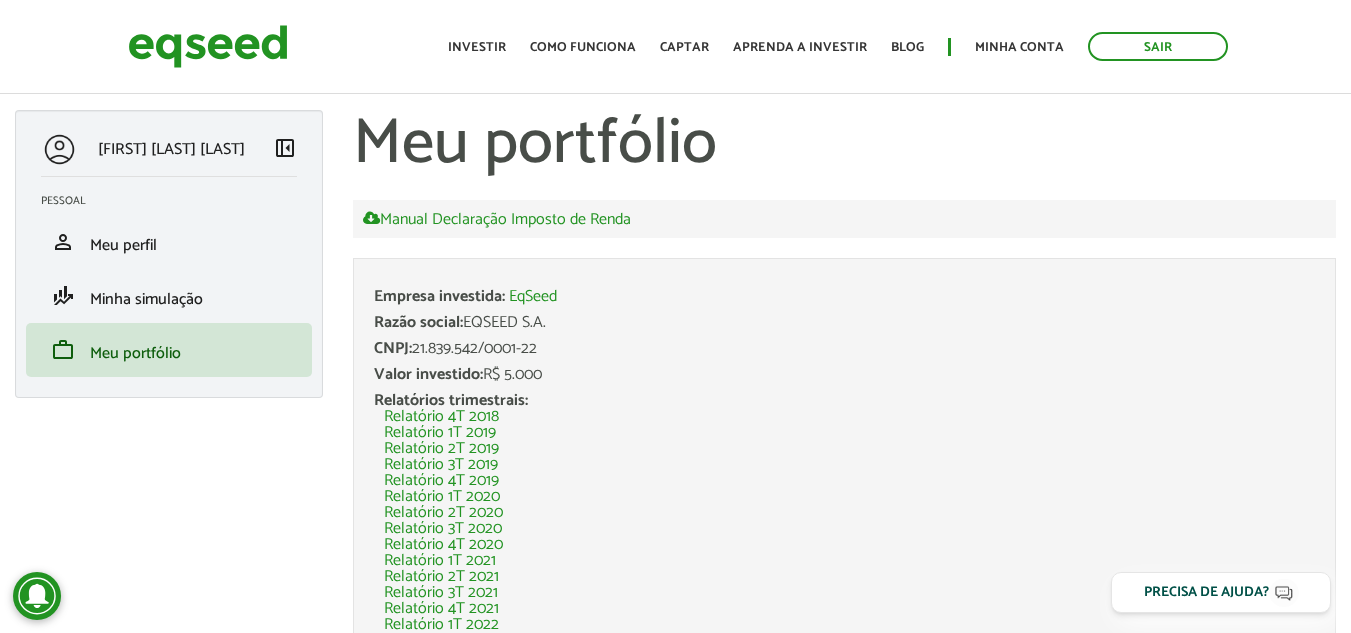 scroll, scrollTop: 0, scrollLeft: 0, axis: both 